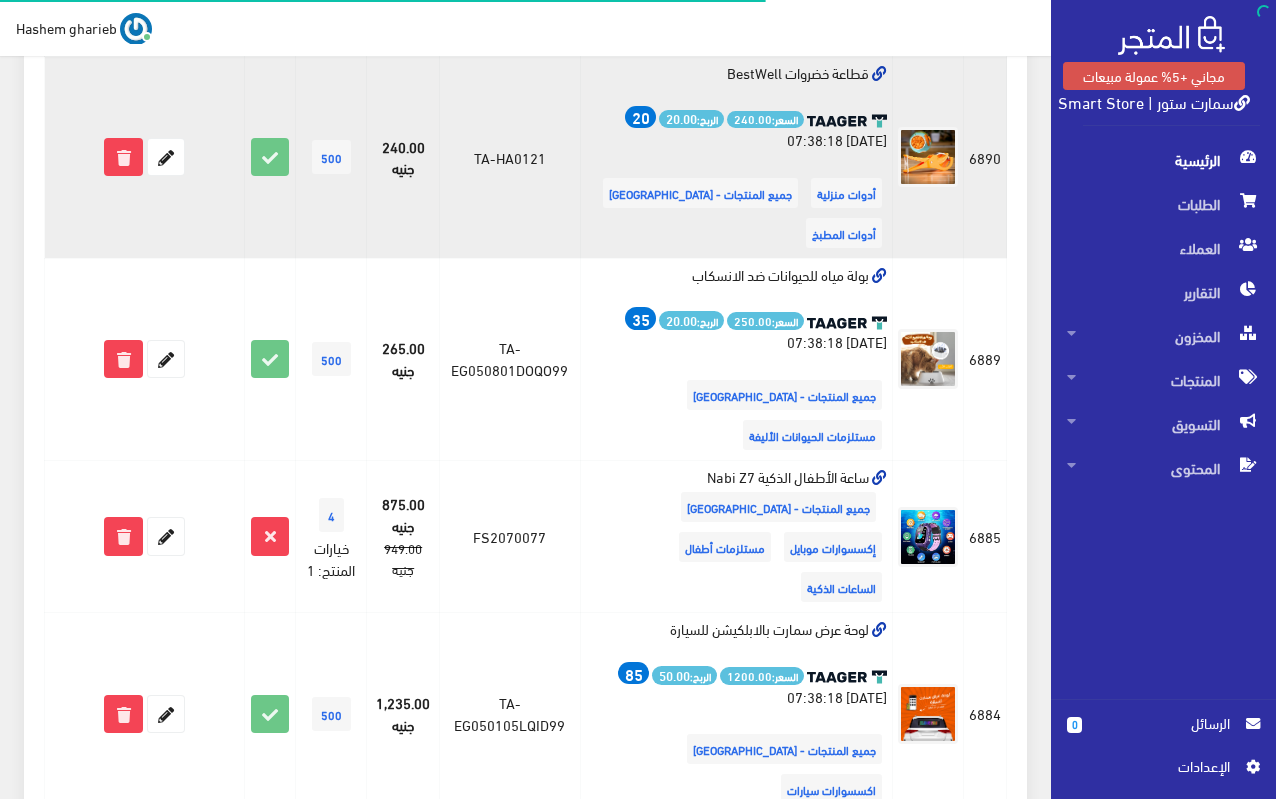 scroll, scrollTop: 600, scrollLeft: 0, axis: vertical 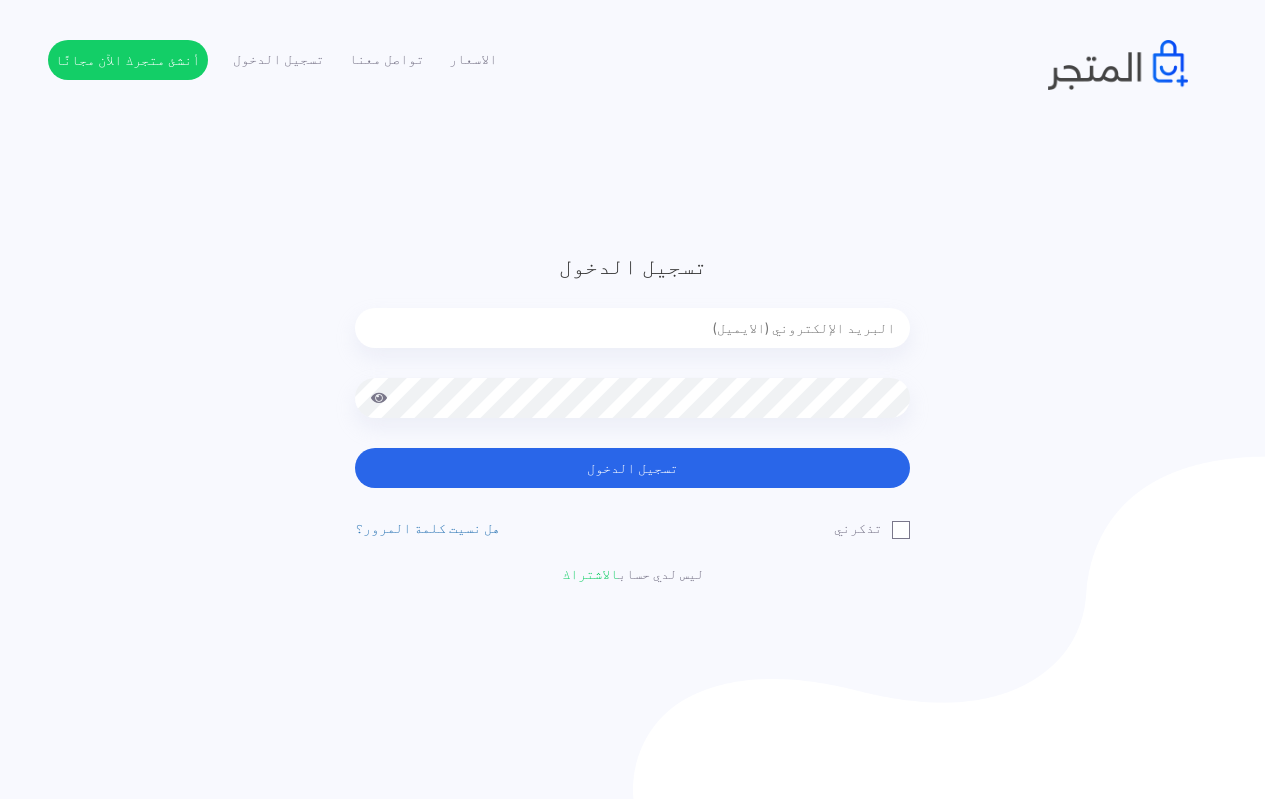 click at bounding box center [632, 328] 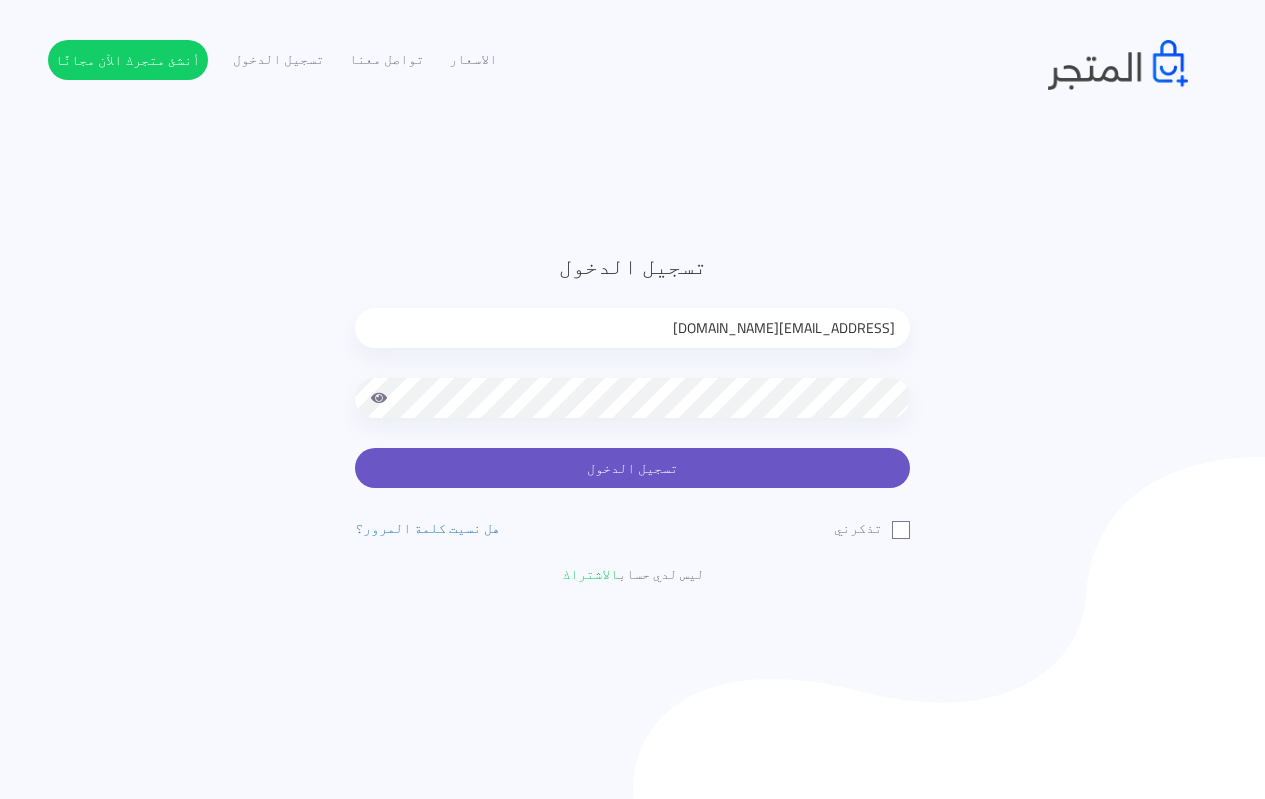 click on "تسجيل الدخول" at bounding box center (632, 468) 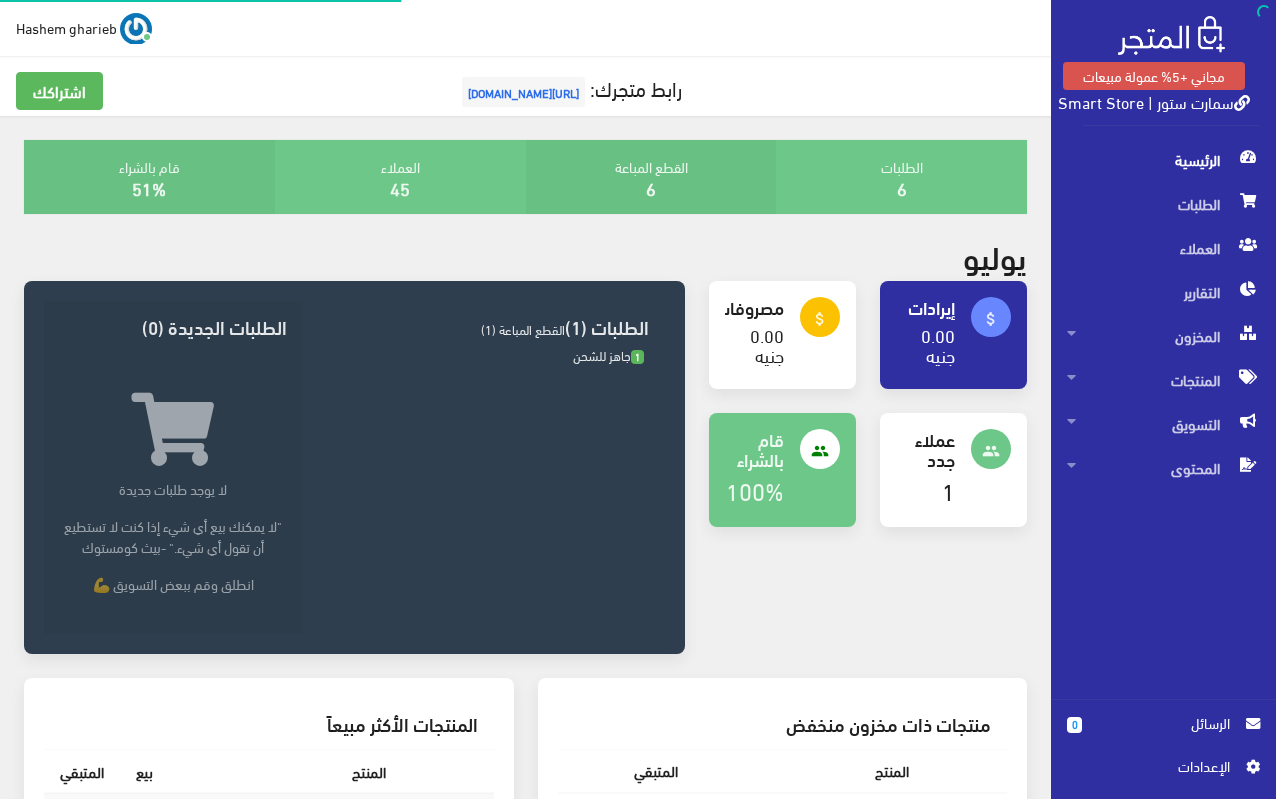 scroll, scrollTop: 0, scrollLeft: 0, axis: both 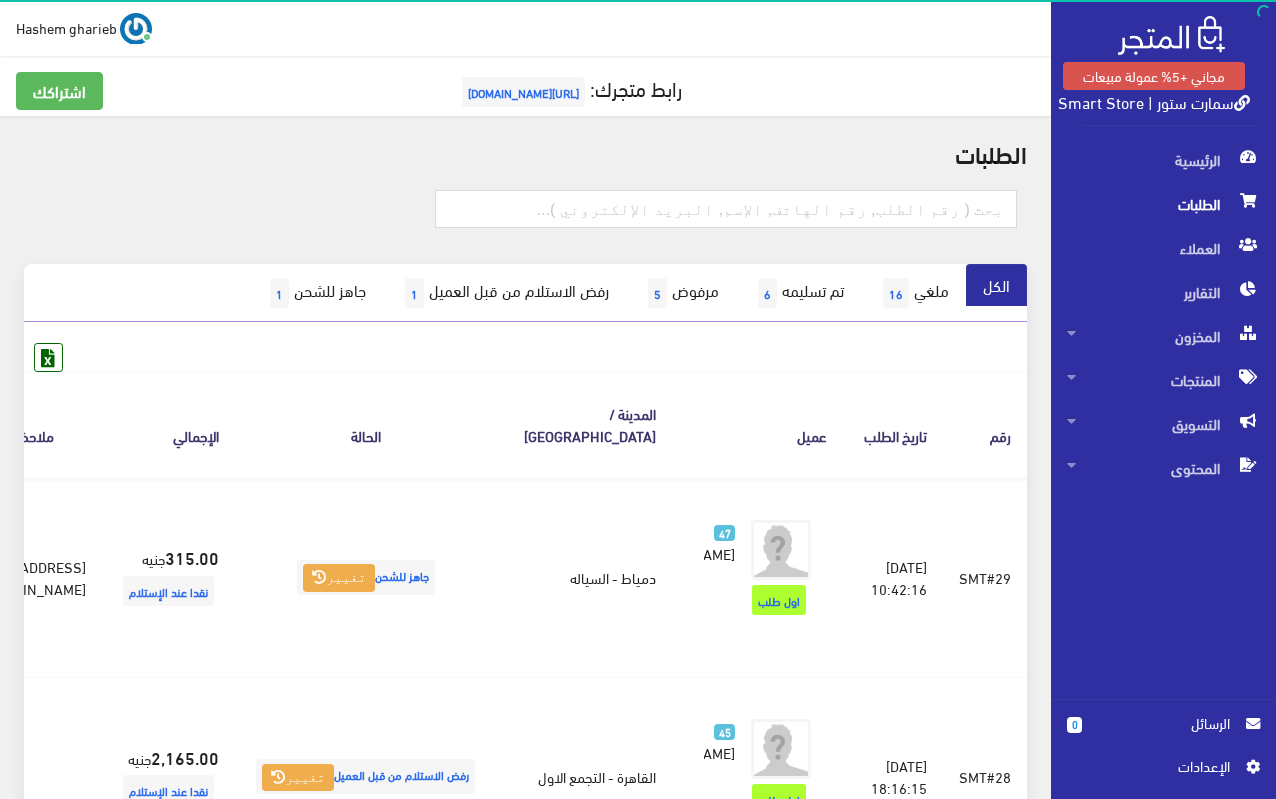 click on "اﻹعدادات" at bounding box center (1156, 766) 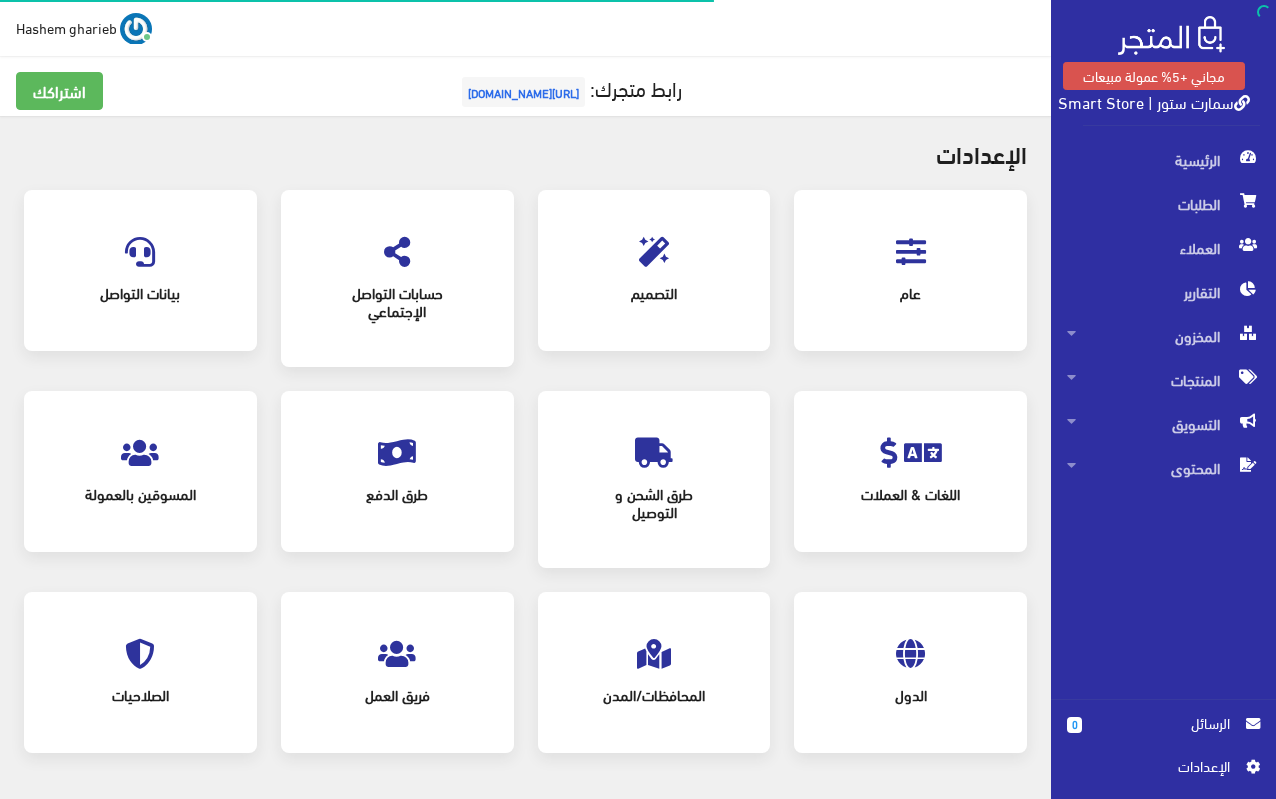scroll, scrollTop: 0, scrollLeft: 0, axis: both 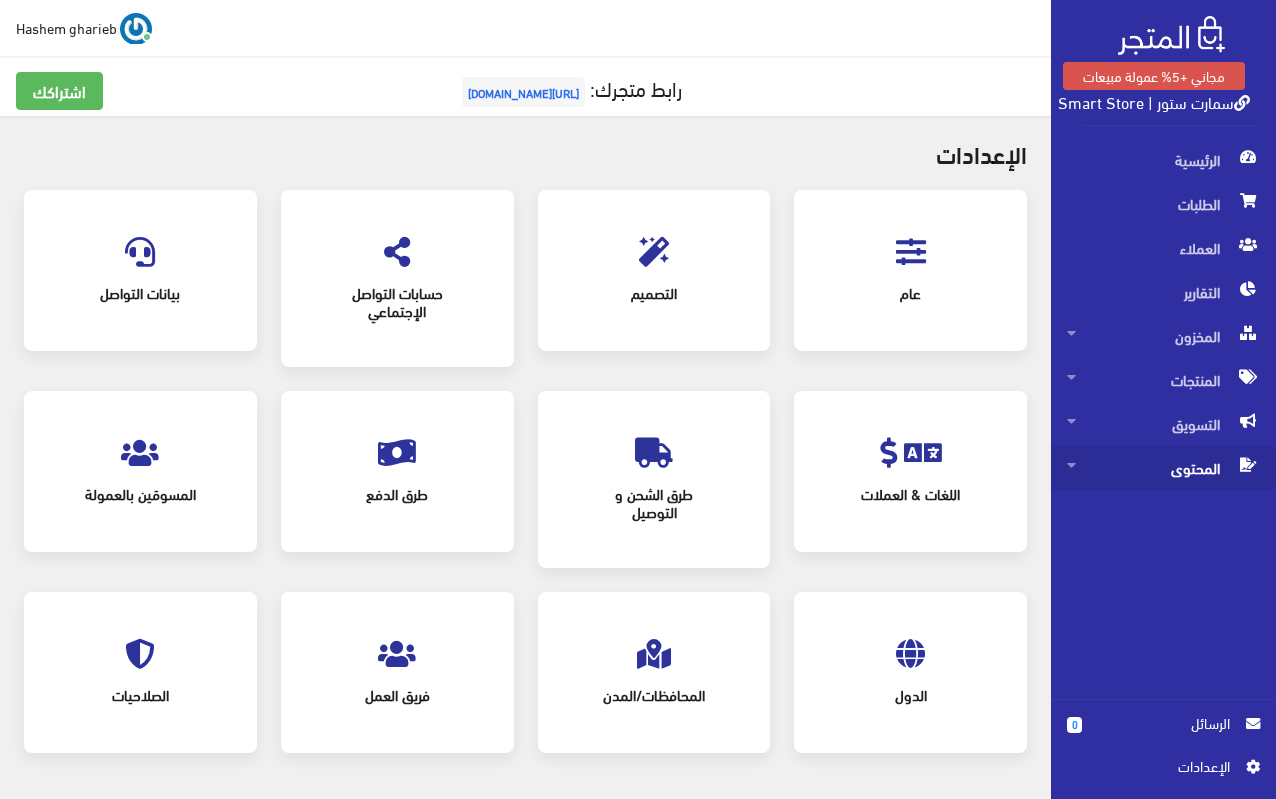 click on "المحتوى" at bounding box center (1163, 468) 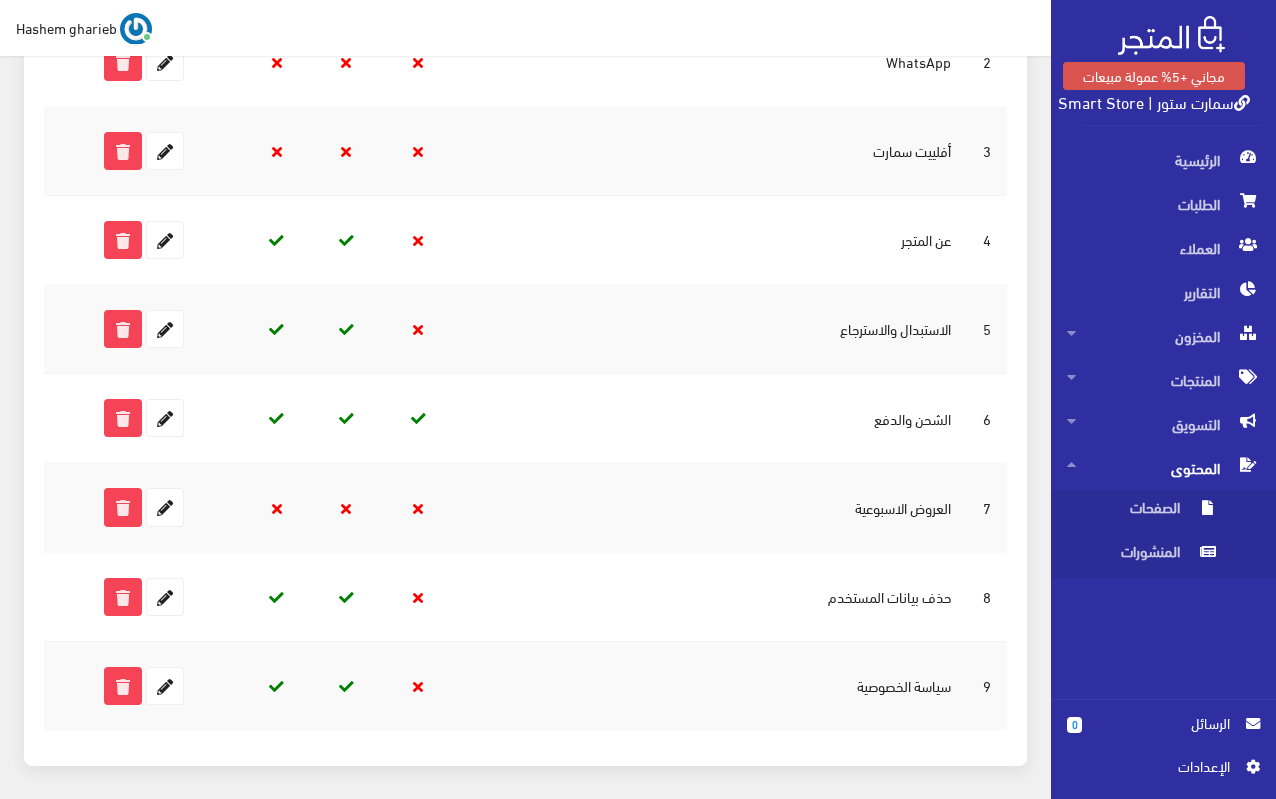 scroll, scrollTop: 500, scrollLeft: 0, axis: vertical 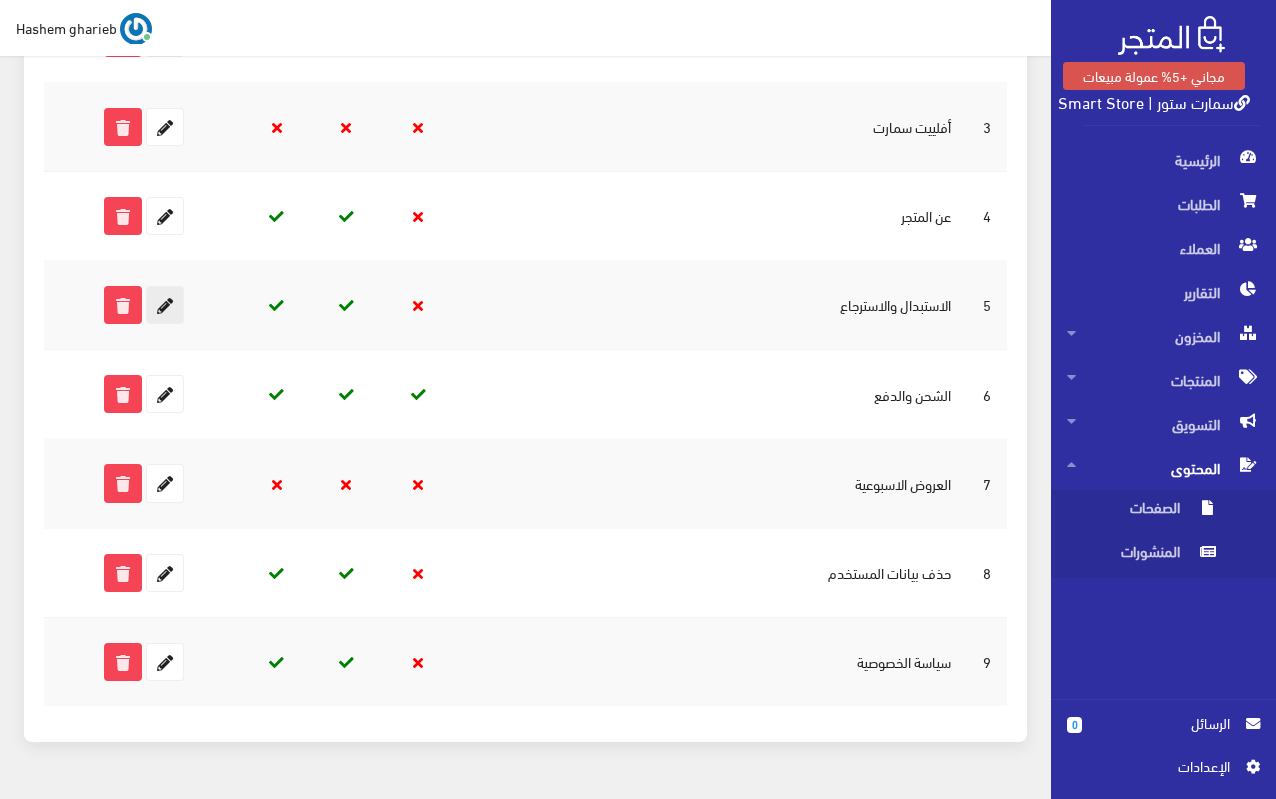 click at bounding box center [165, 305] 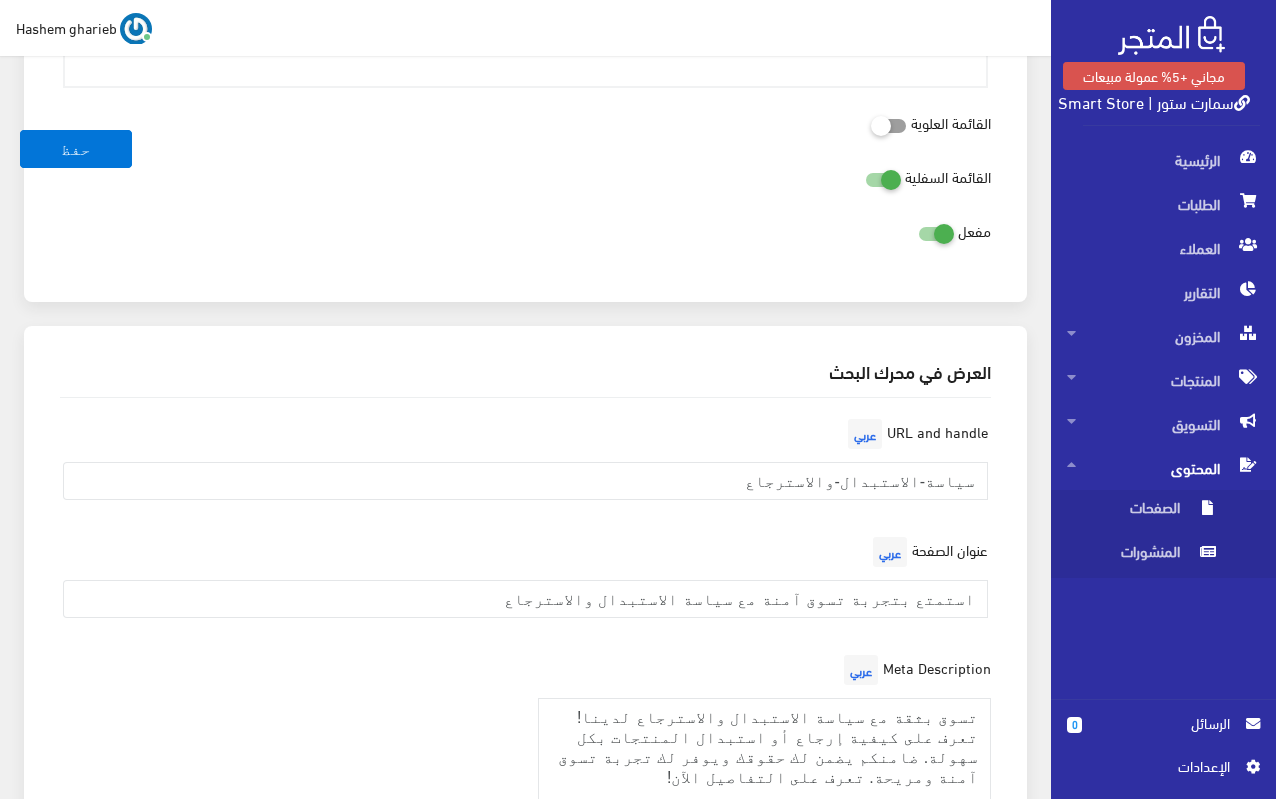 scroll, scrollTop: 1937, scrollLeft: 0, axis: vertical 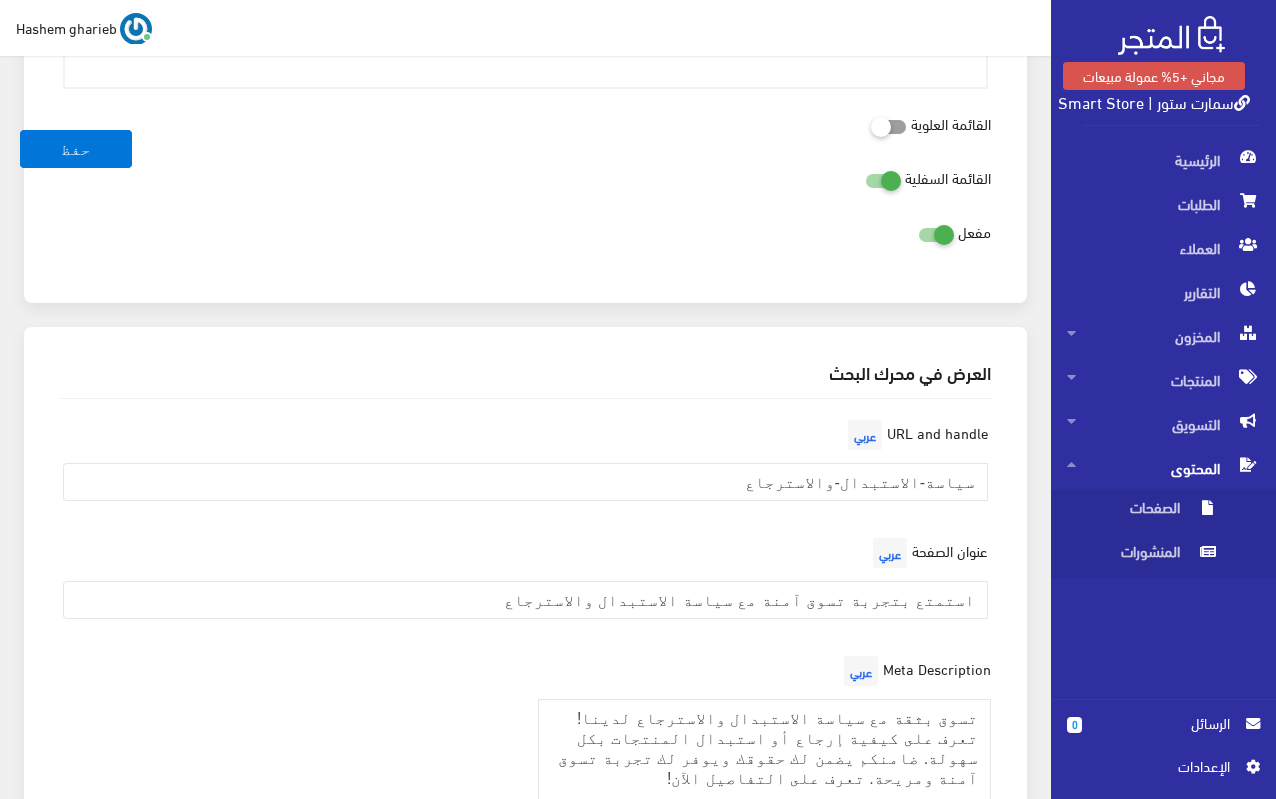 drag, startPoint x: 748, startPoint y: 457, endPoint x: 788, endPoint y: 458, distance: 40.012497 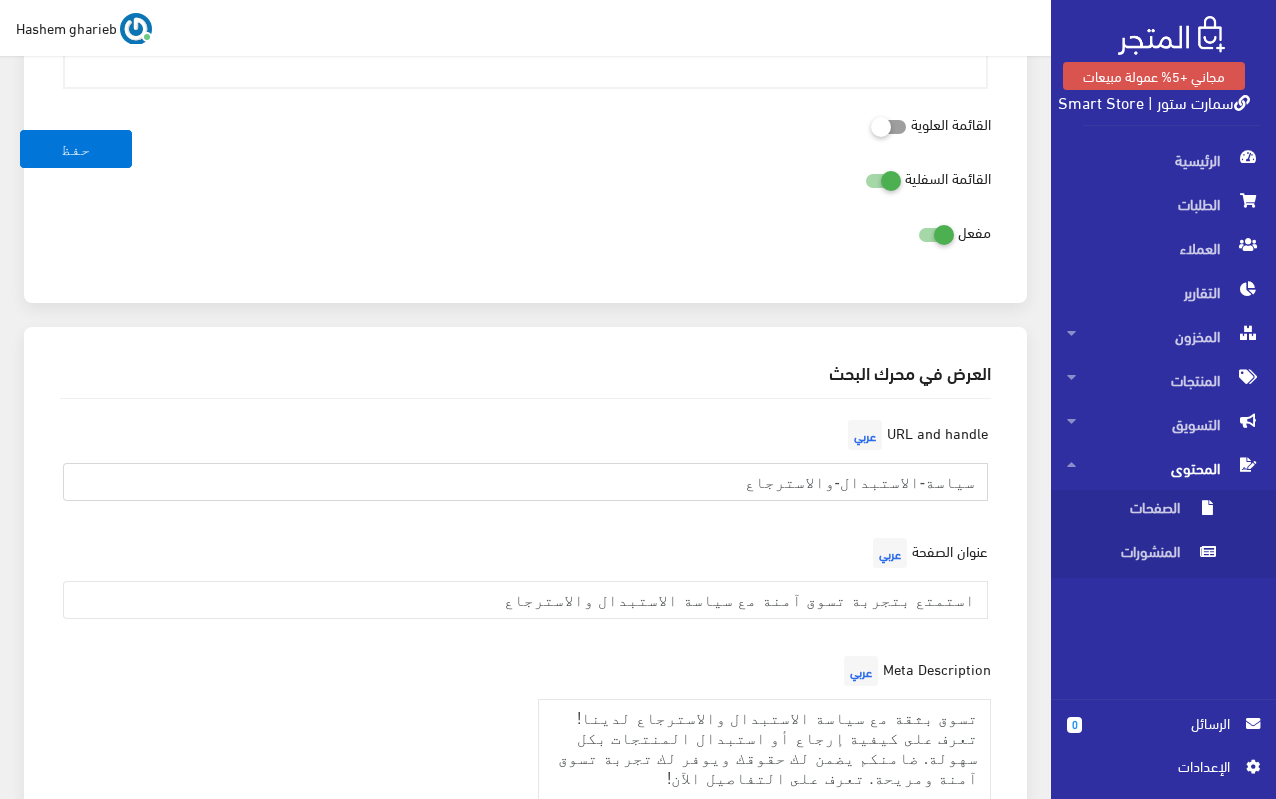 click on "سياسة-الاستبدال-والاسترجاع" at bounding box center (525, 482) 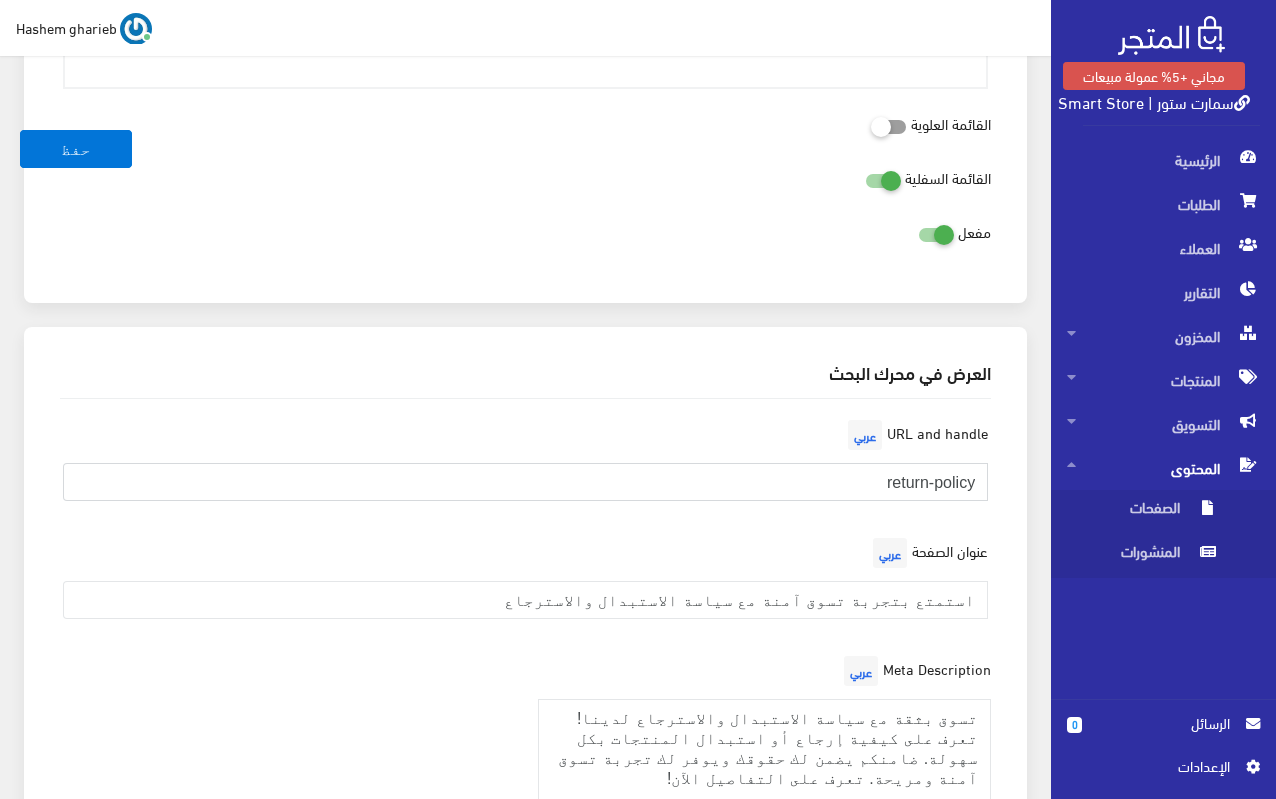 type on "return-policy" 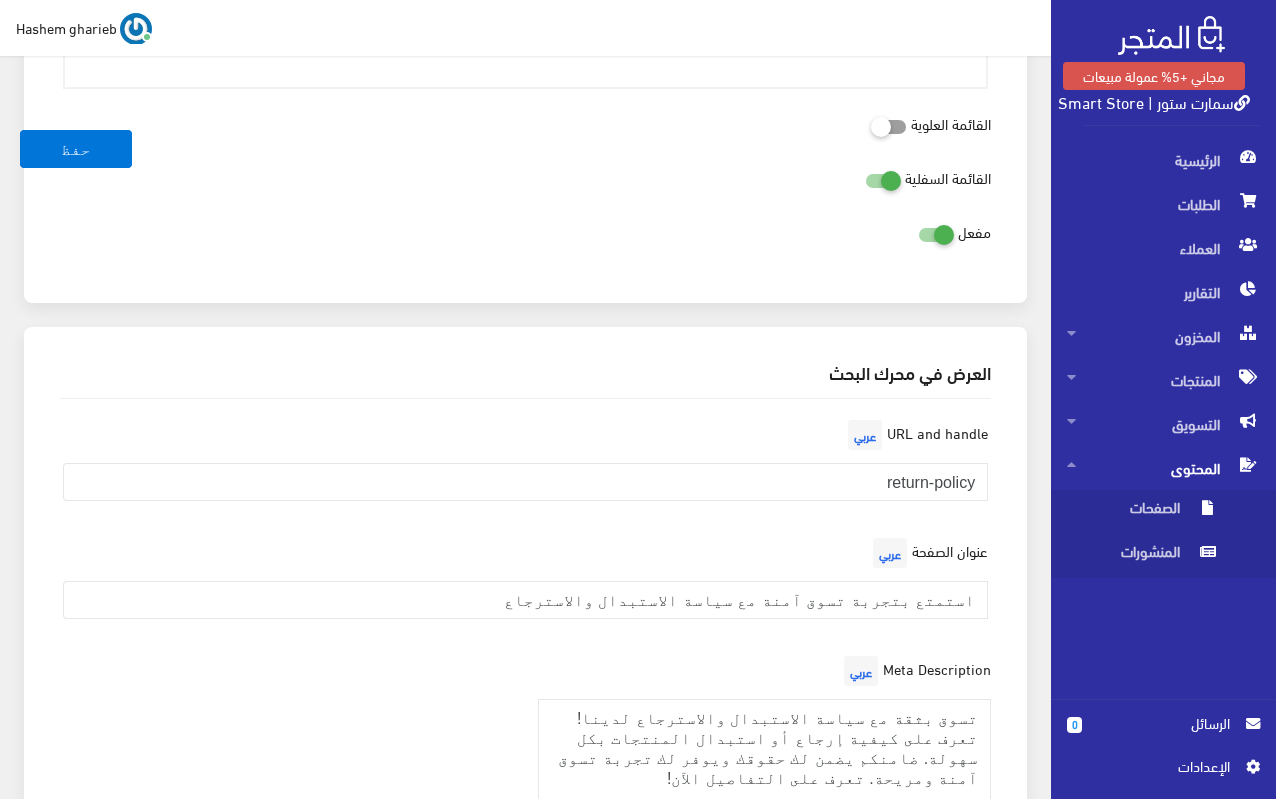 click on "URL and handle  عربي
return-policy
عنوان الصفحة  عربي
استمتع بتجربة تسوق آمنة مع سياسة الاستبدال والاسترجاع
Meta Description  عربي
تسوق بثقة مع سياسة الاستبدال والاسترجاع لدينا! تعرف على كيفية إرجاع أو استبدال المنتجات بكل سهولة. ضامنكم يضمن لك حقوقك ويوفر لك تجربة تسوق آمنة ومريحة. تعرف على التفاصيل الآن!" at bounding box center [525, 733] 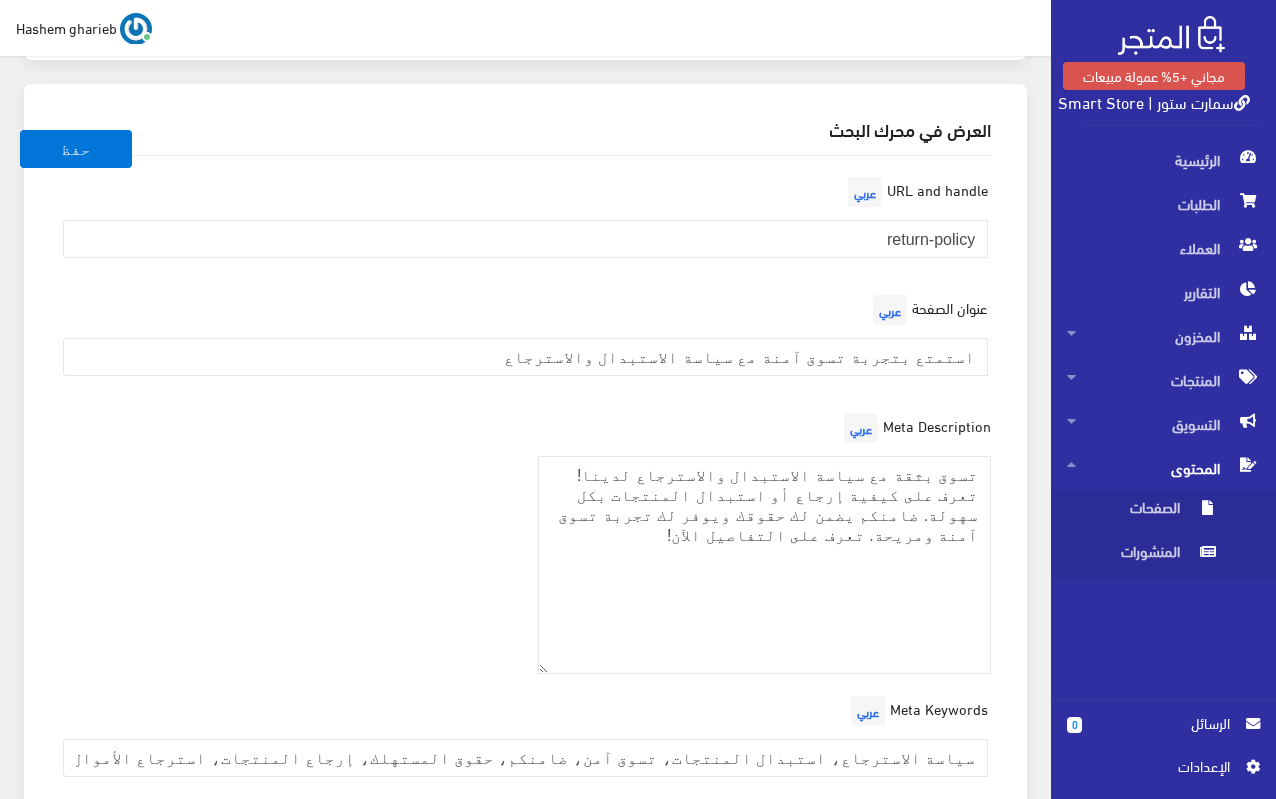 scroll, scrollTop: 2337, scrollLeft: 0, axis: vertical 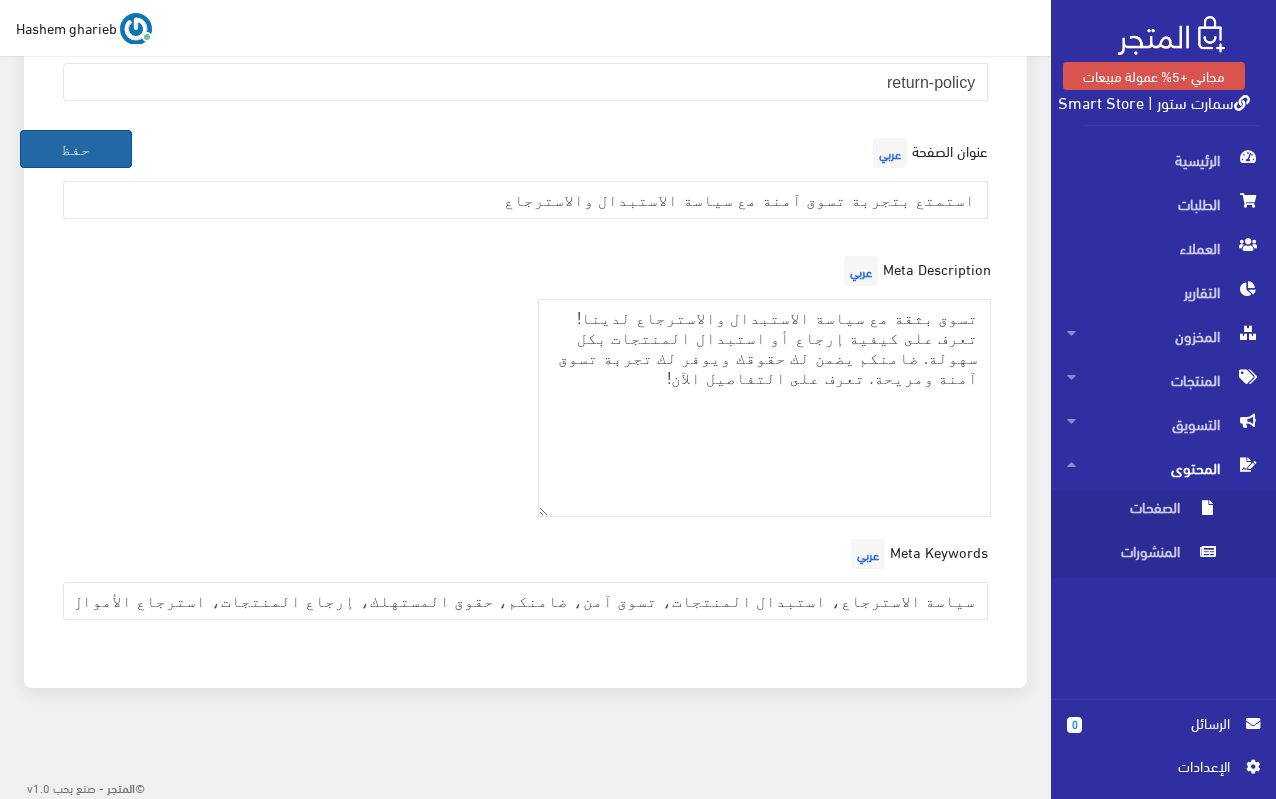 click on "حفظ" at bounding box center [76, 149] 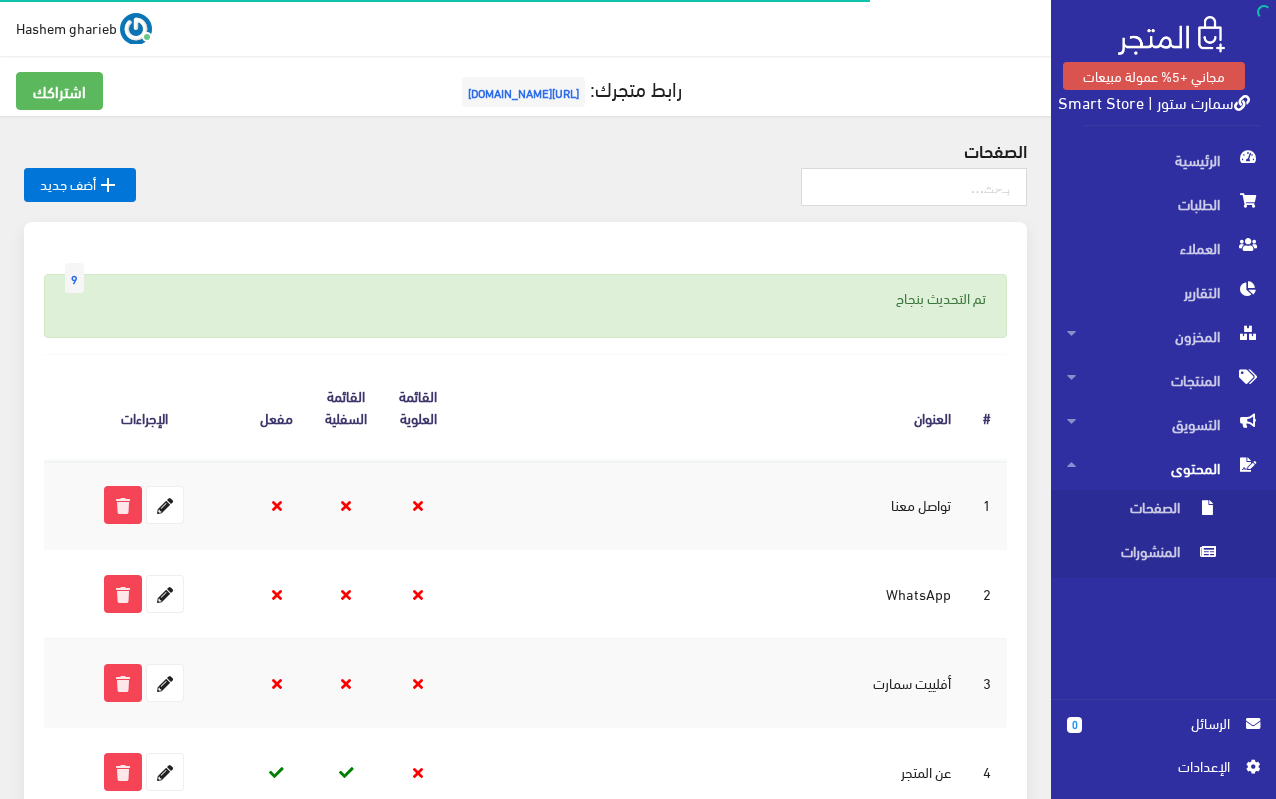 scroll, scrollTop: 500, scrollLeft: 0, axis: vertical 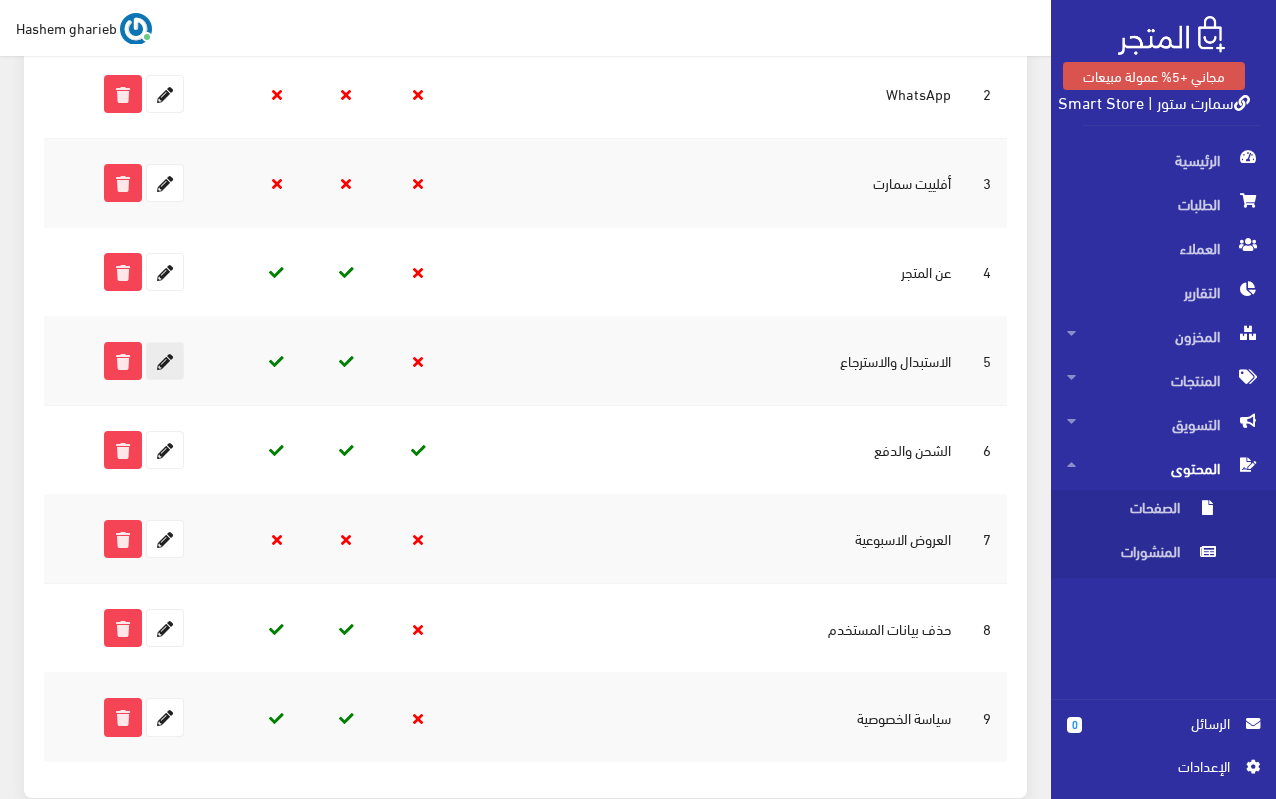 click at bounding box center (165, 361) 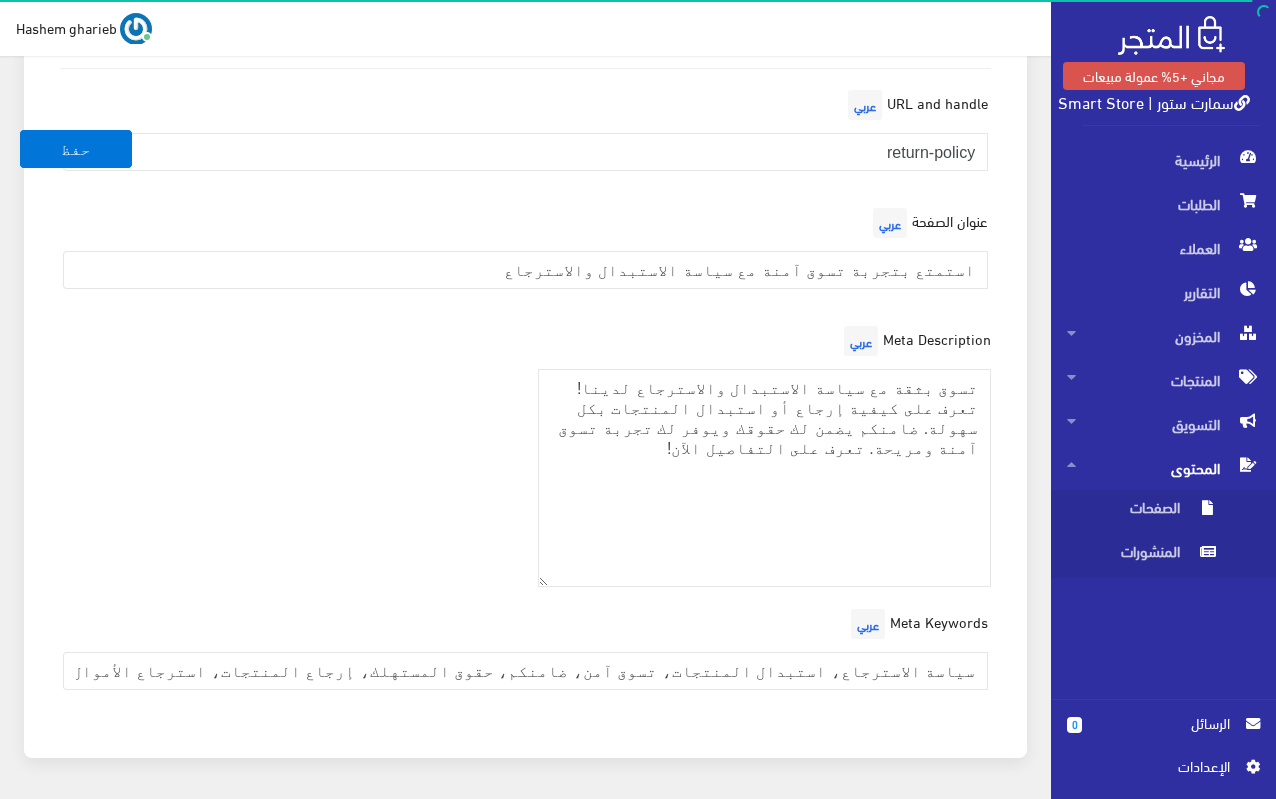 scroll, scrollTop: 2337, scrollLeft: 0, axis: vertical 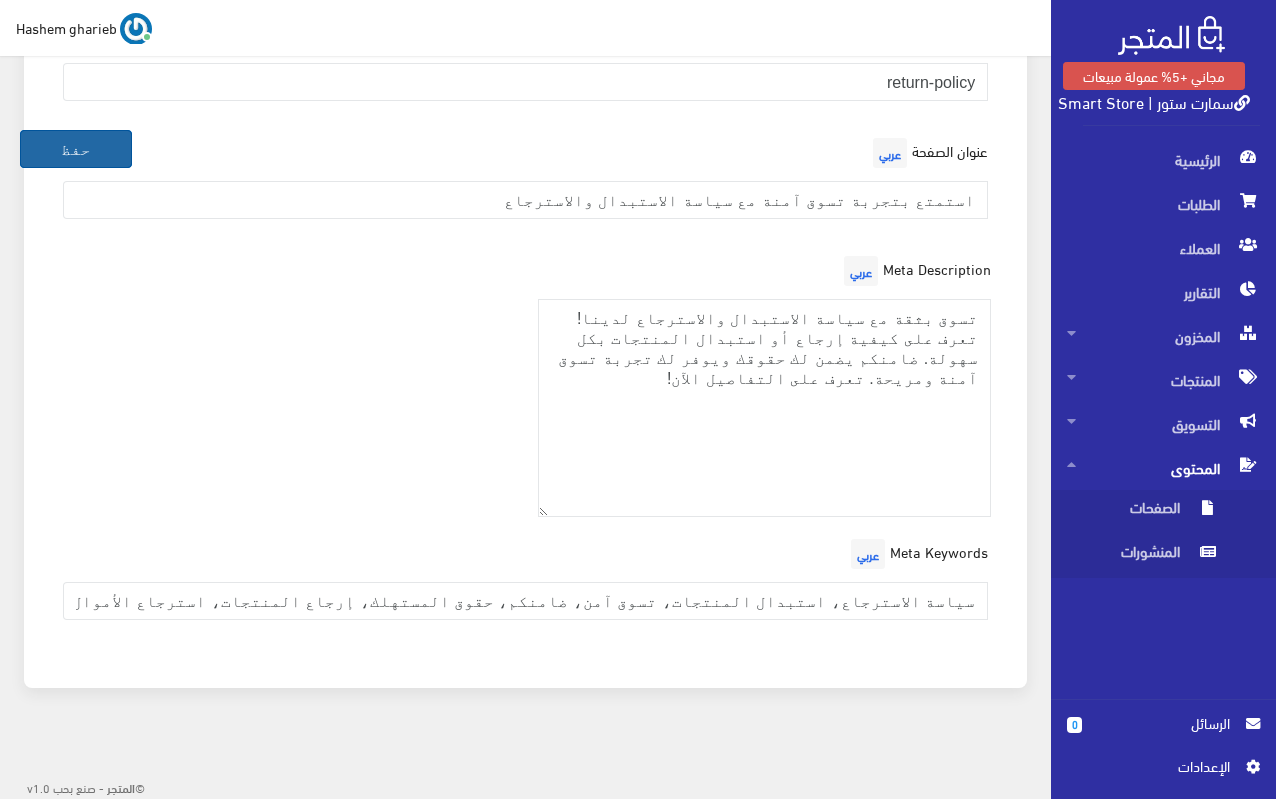 click on "حفظ" at bounding box center [76, 149] 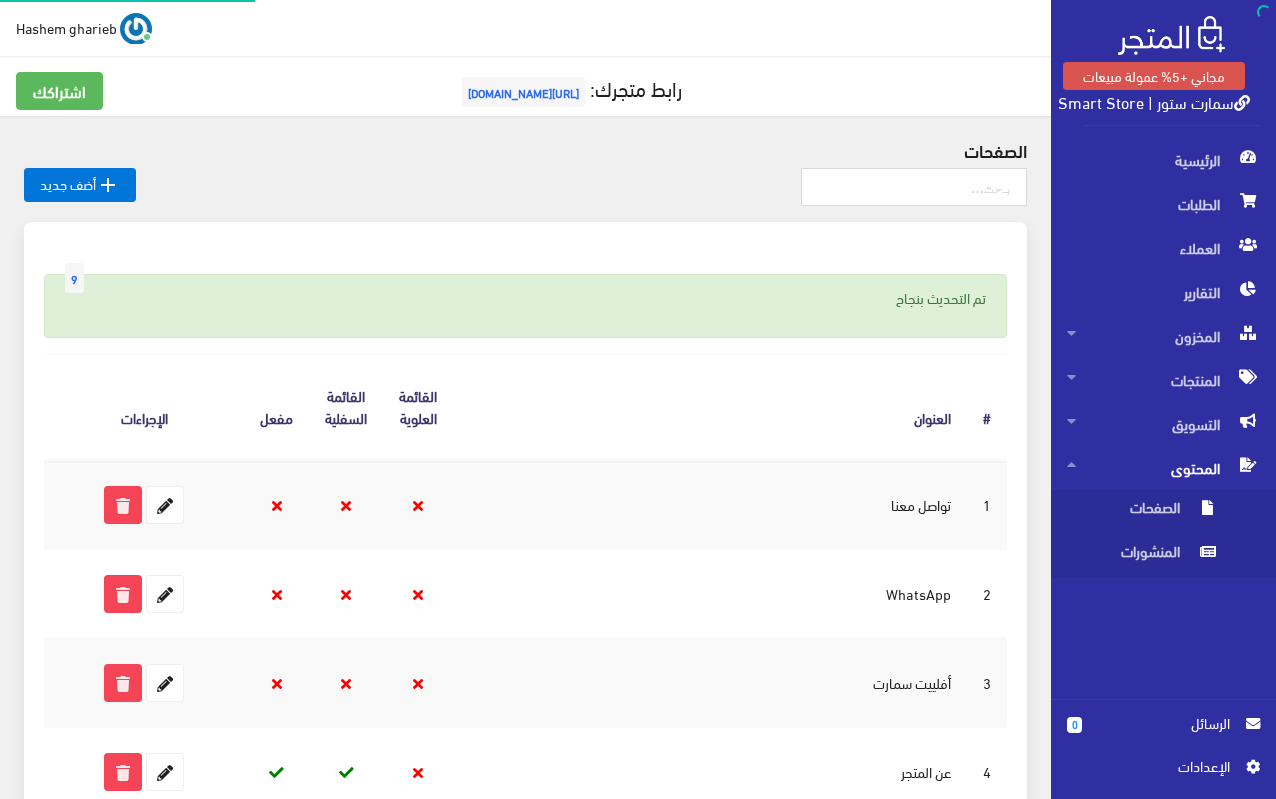 scroll, scrollTop: 0, scrollLeft: 0, axis: both 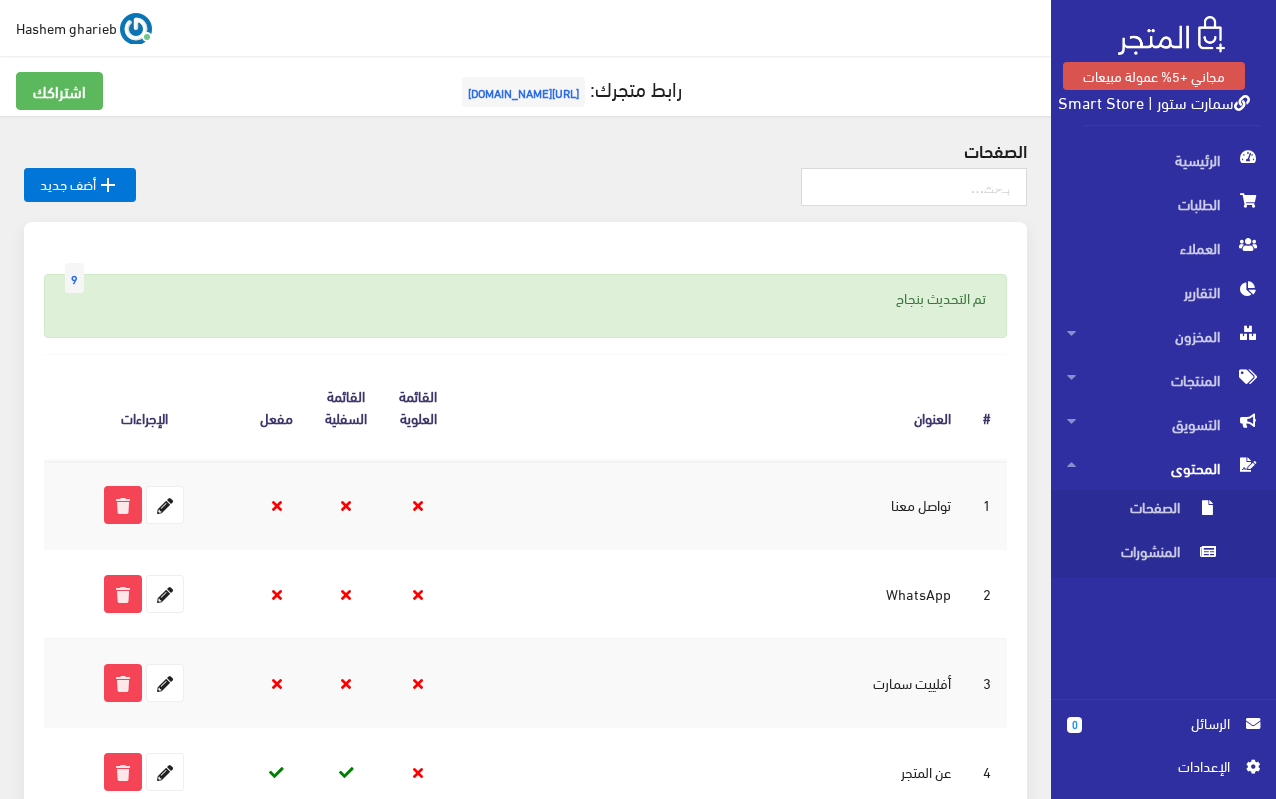 click on "سمارت ستور | Smart Store" at bounding box center [1154, 101] 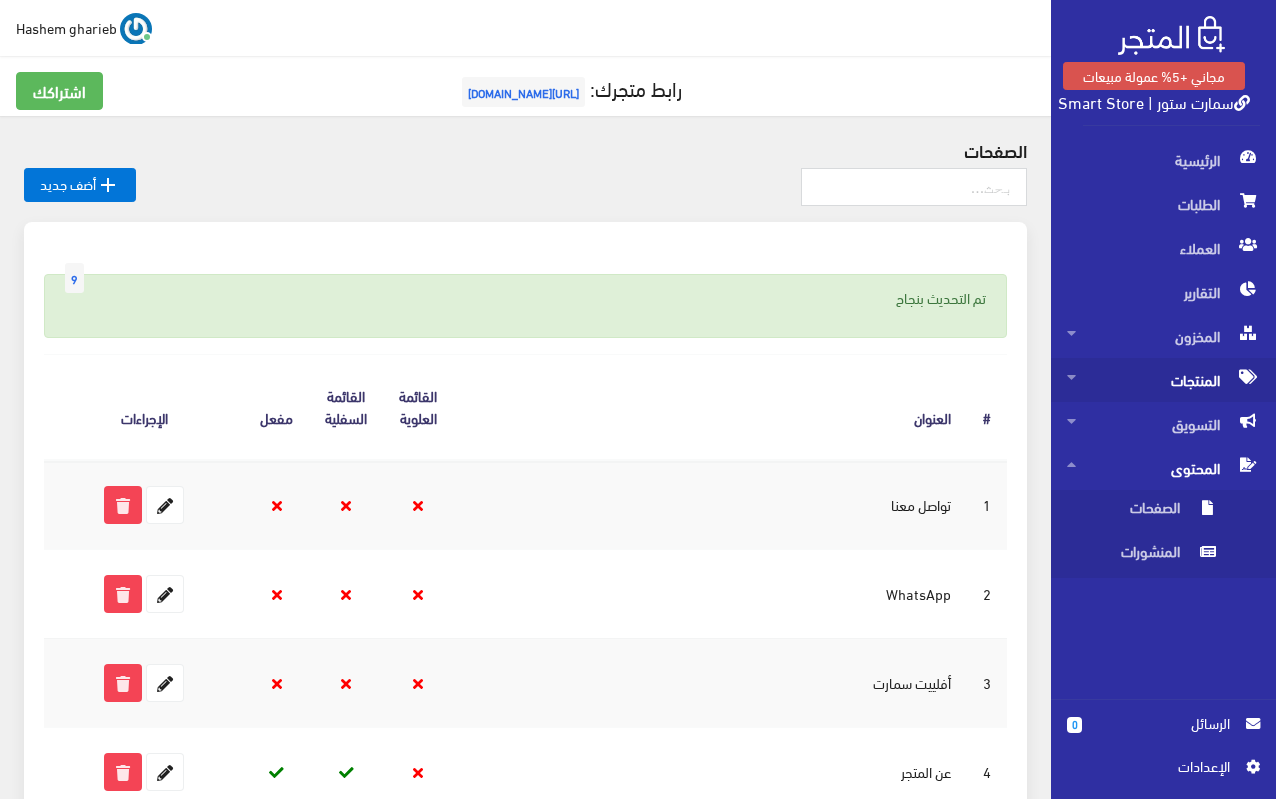click on "المنتجات" at bounding box center (1163, 380) 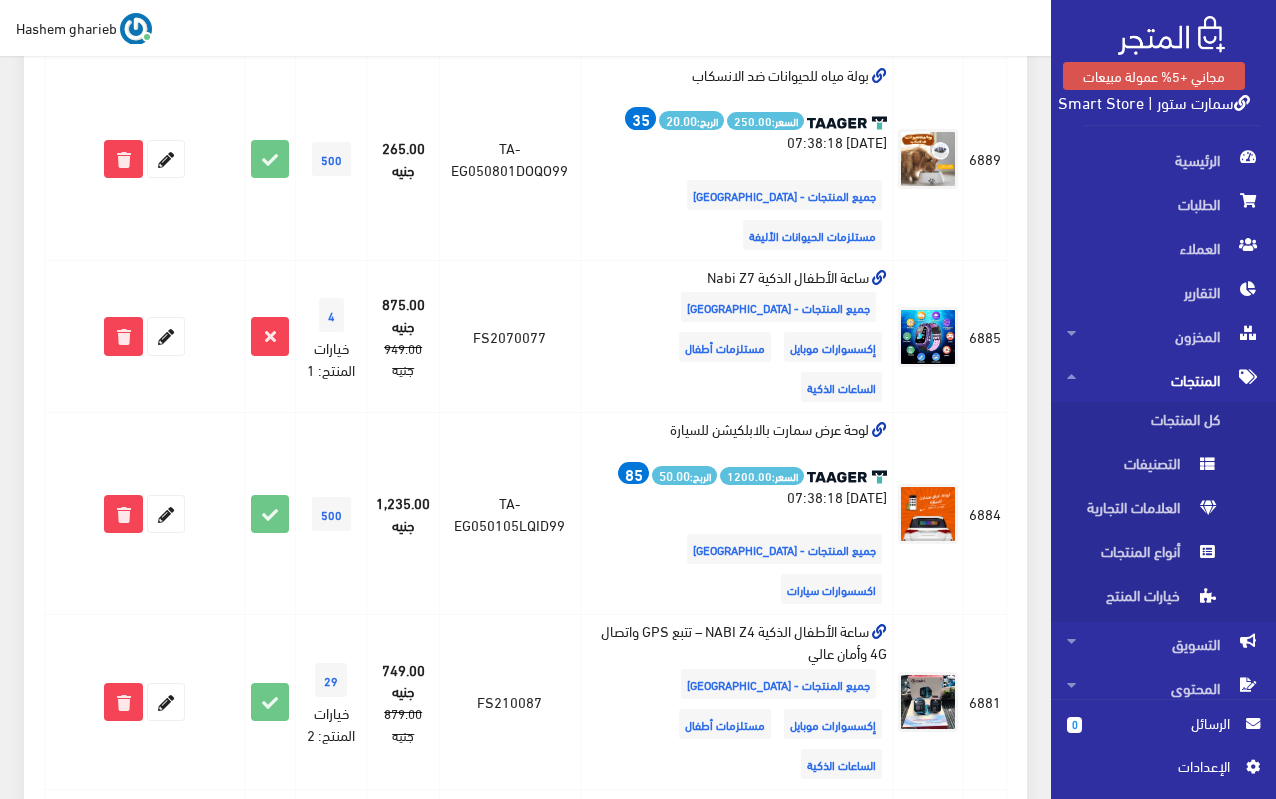 scroll, scrollTop: 1700, scrollLeft: 0, axis: vertical 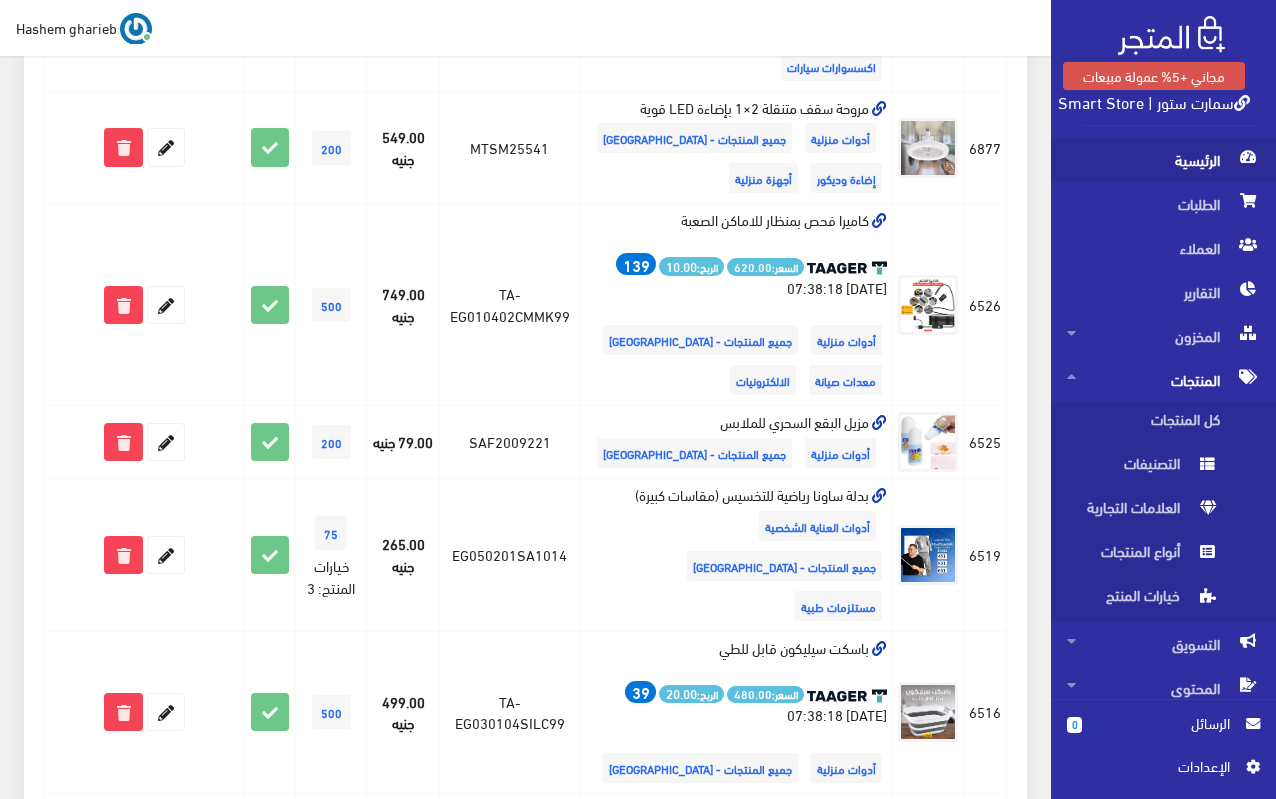 click on "الرئيسية" at bounding box center [1163, 160] 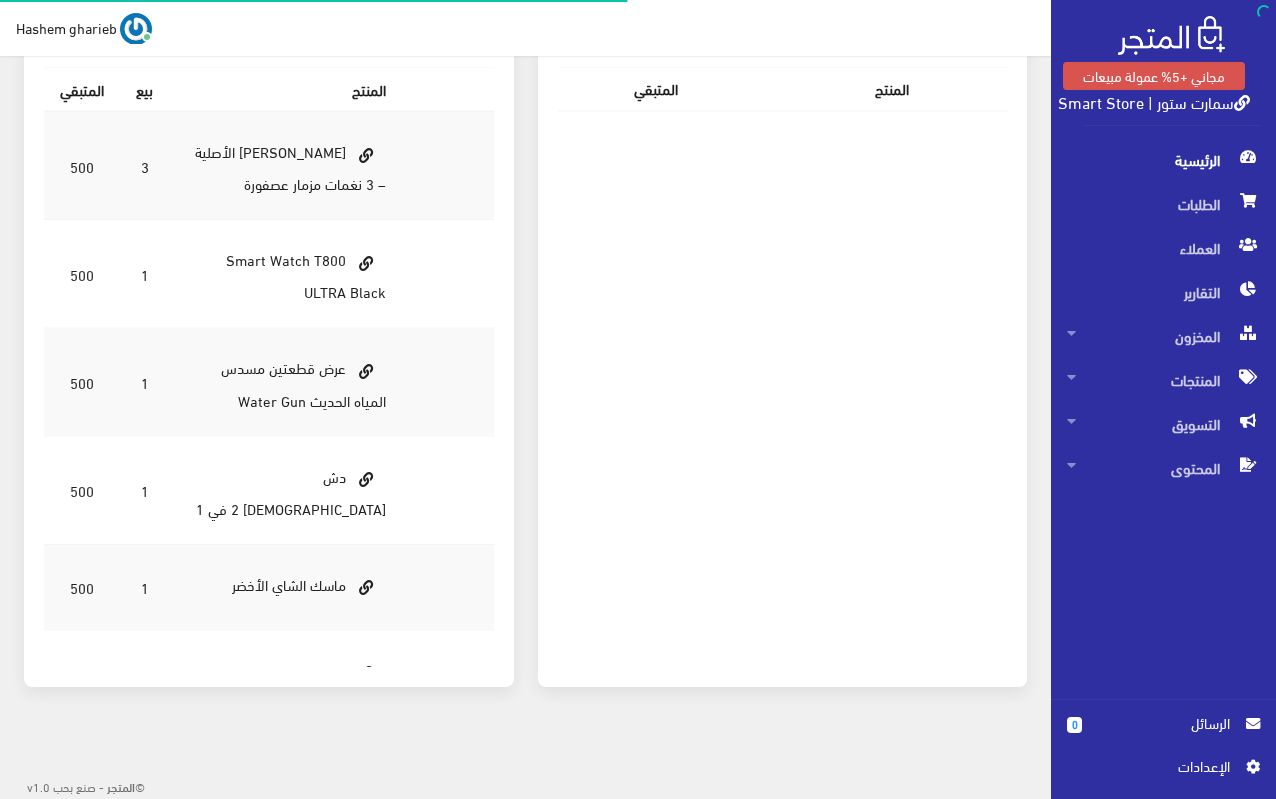 scroll, scrollTop: 0, scrollLeft: 0, axis: both 